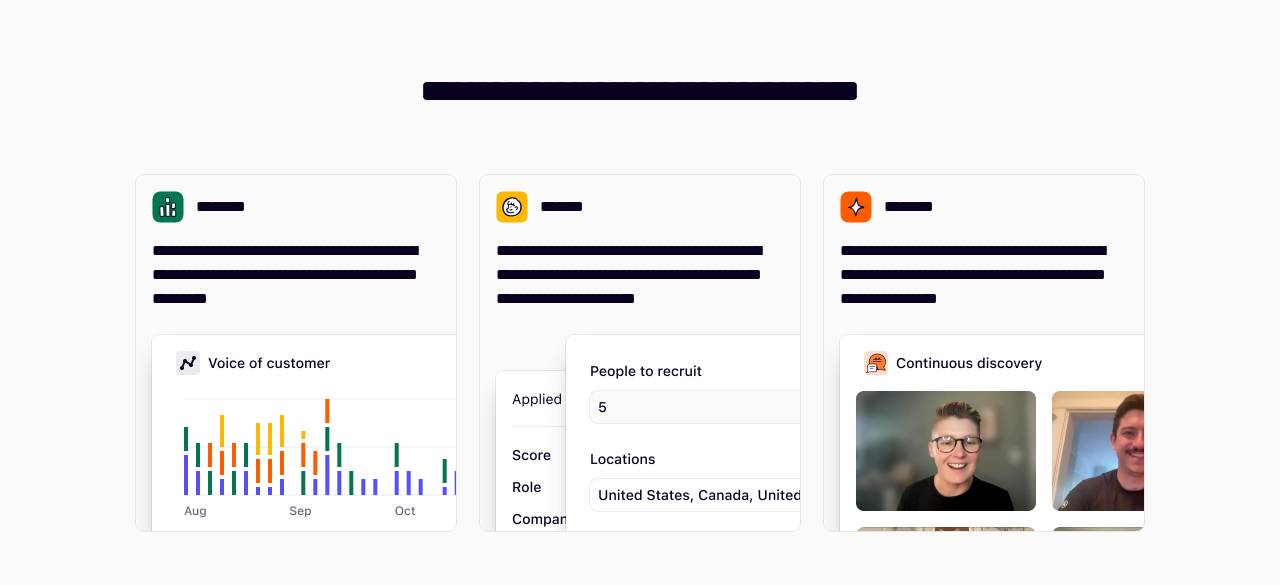 scroll, scrollTop: 0, scrollLeft: 0, axis: both 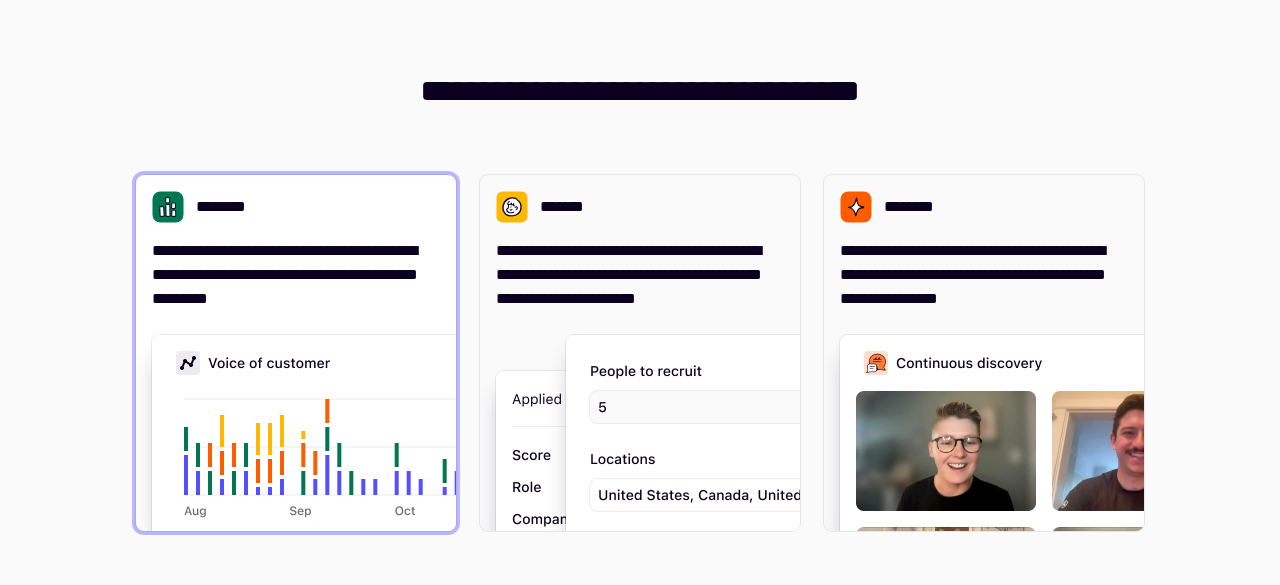 click on "**********" at bounding box center (296, 275) 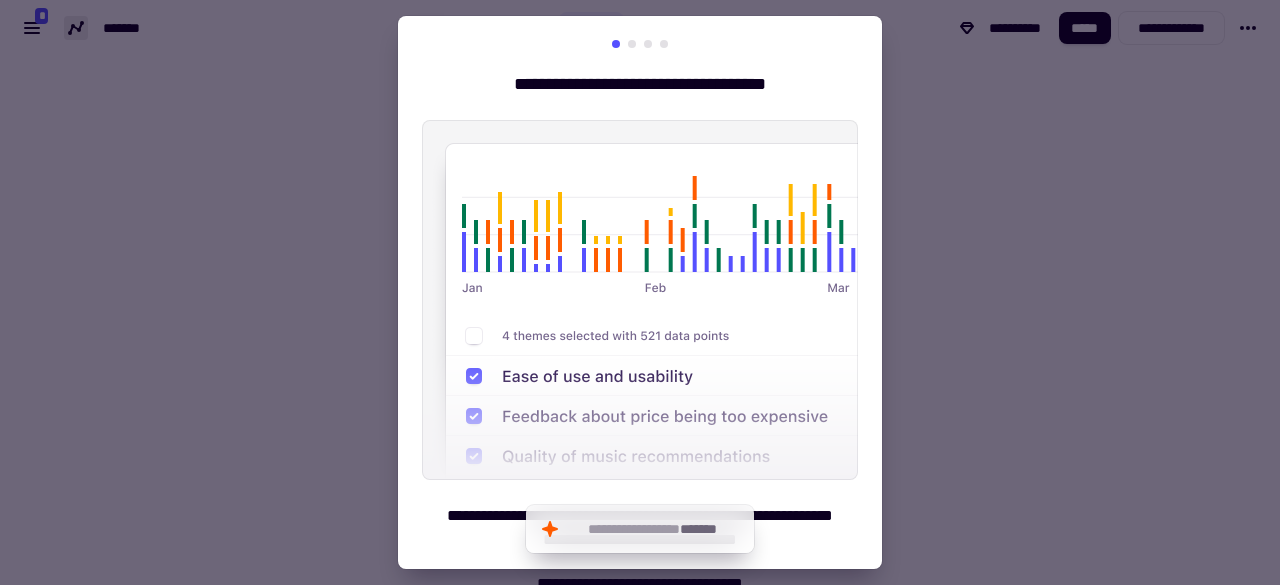 scroll, scrollTop: 50, scrollLeft: 0, axis: vertical 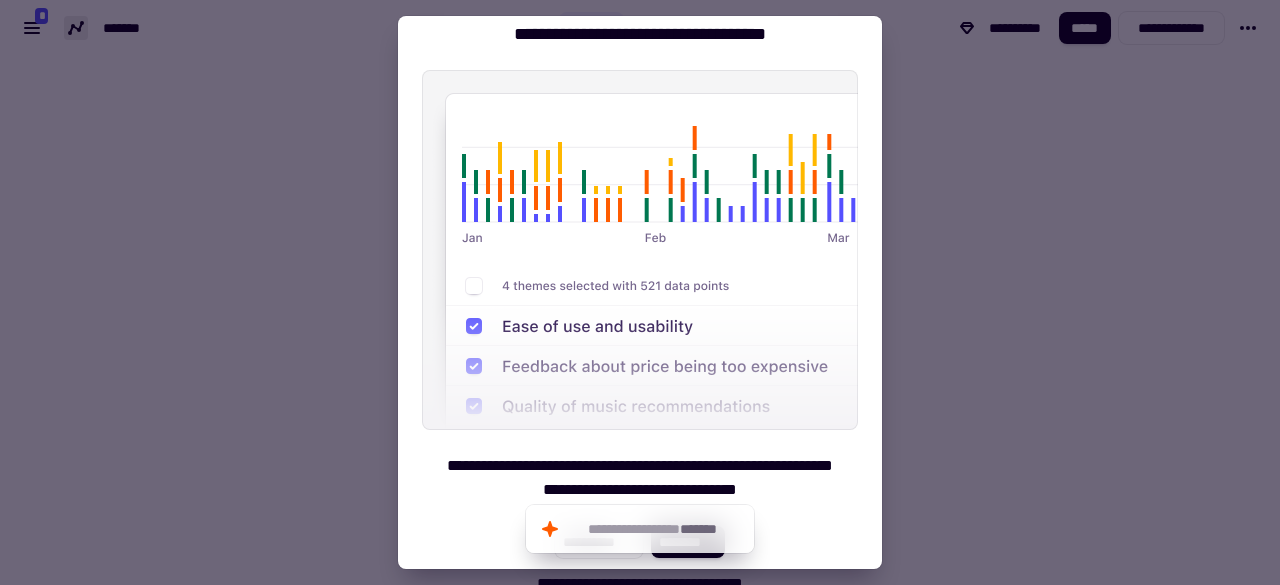 drag, startPoint x: 768, startPoint y: 239, endPoint x: 481, endPoint y: 235, distance: 287.02786 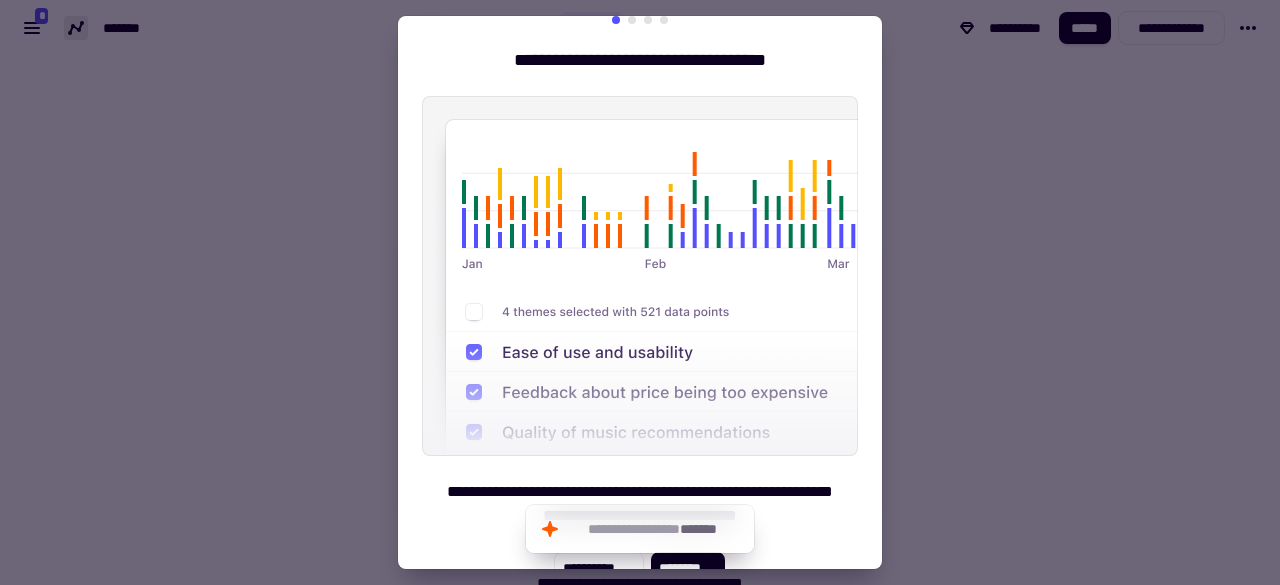 scroll, scrollTop: 25, scrollLeft: 0, axis: vertical 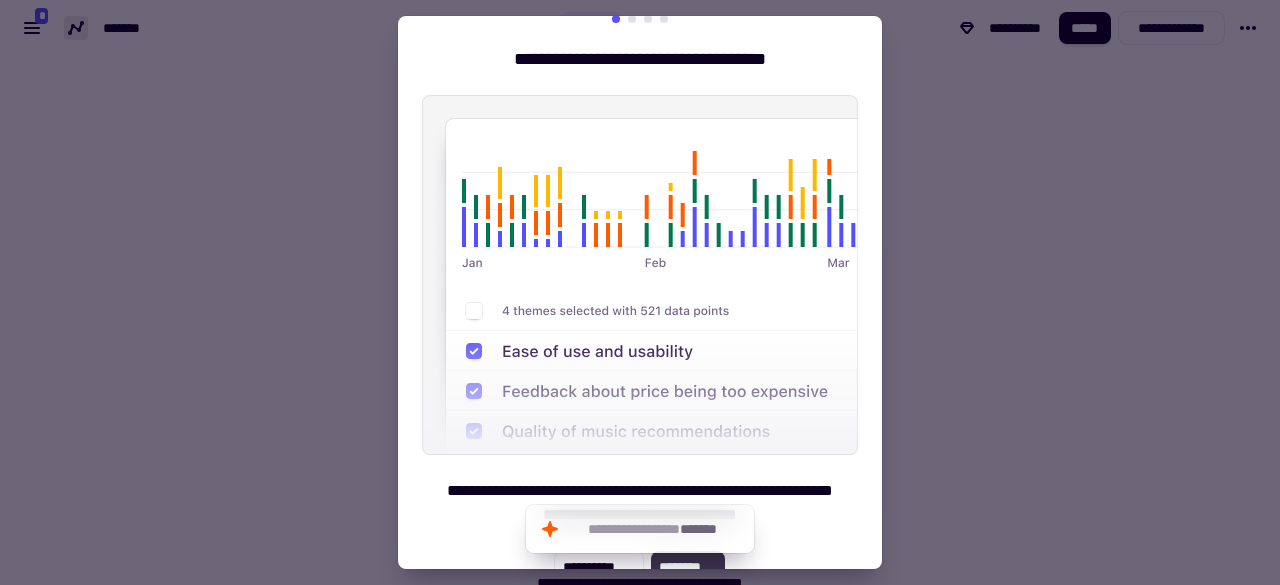 click on "********" 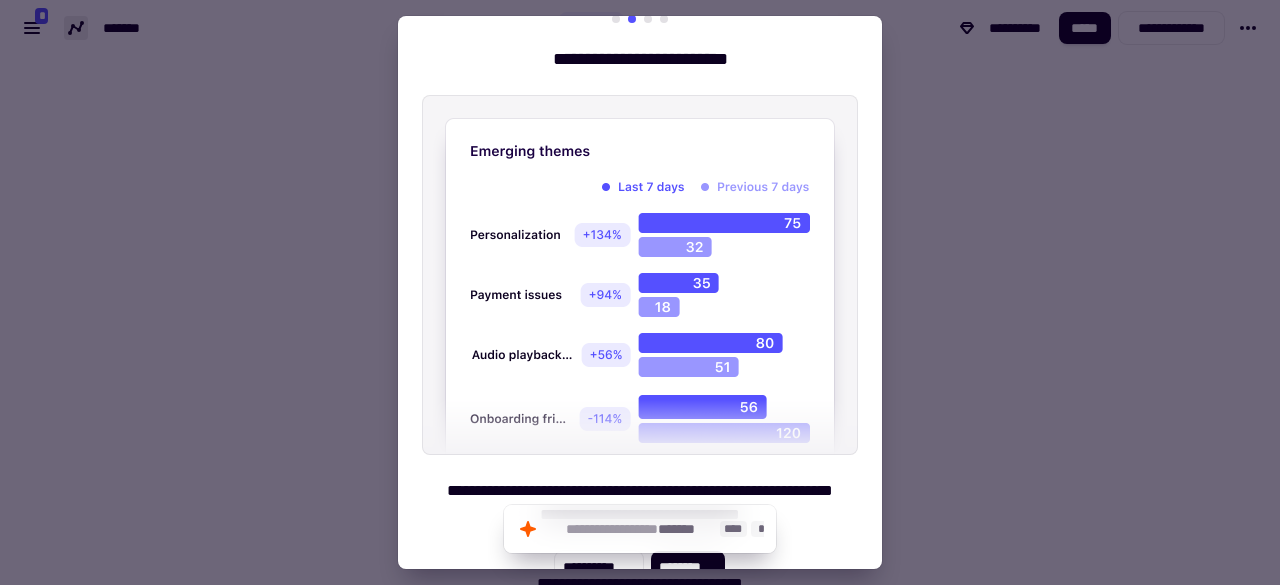 click on "**********" 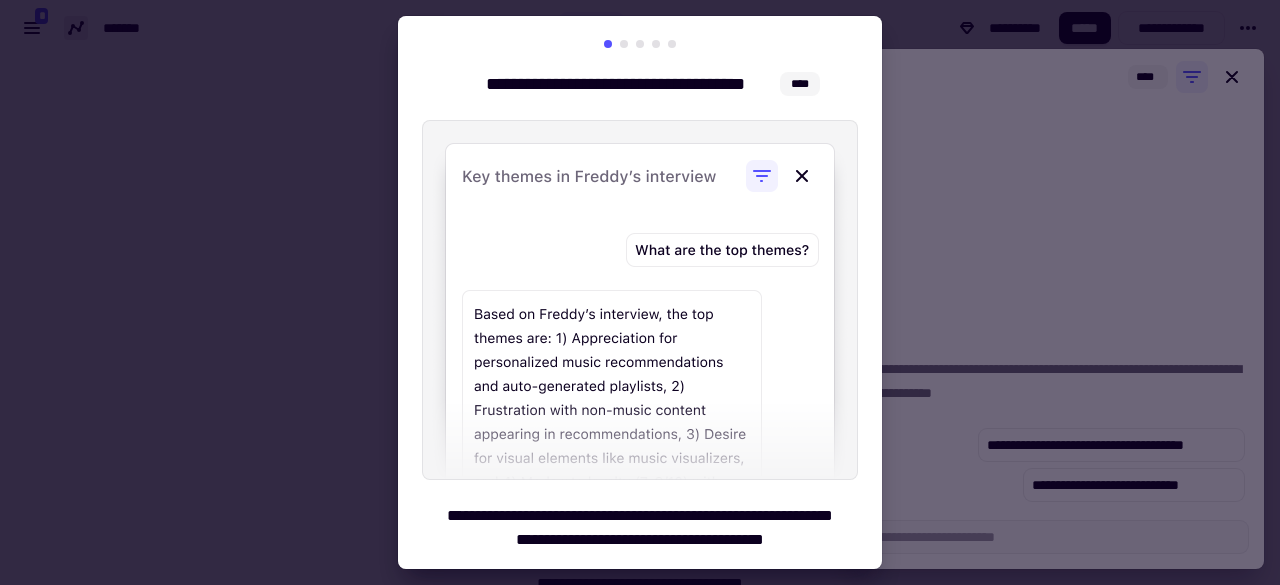scroll, scrollTop: 50, scrollLeft: 0, axis: vertical 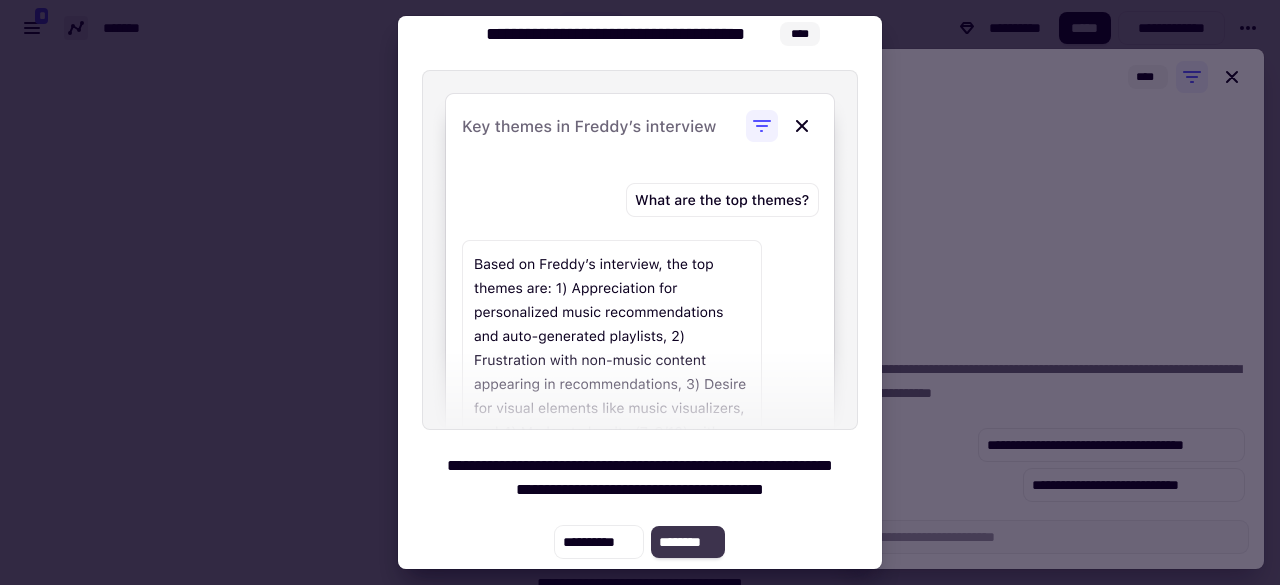 click on "********" 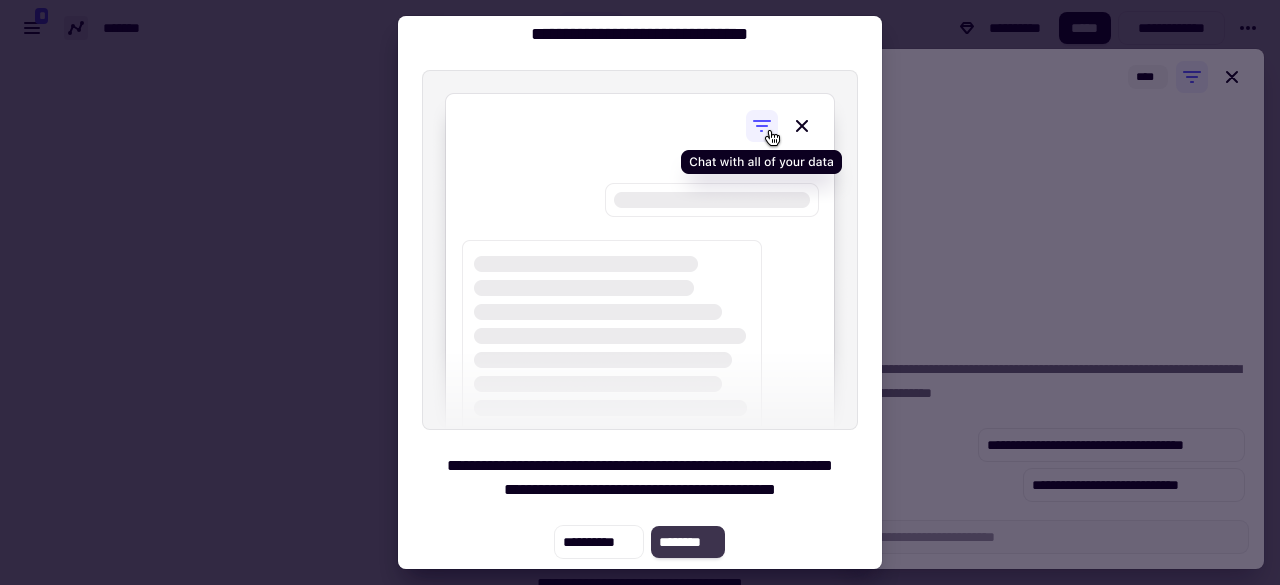 click on "********" 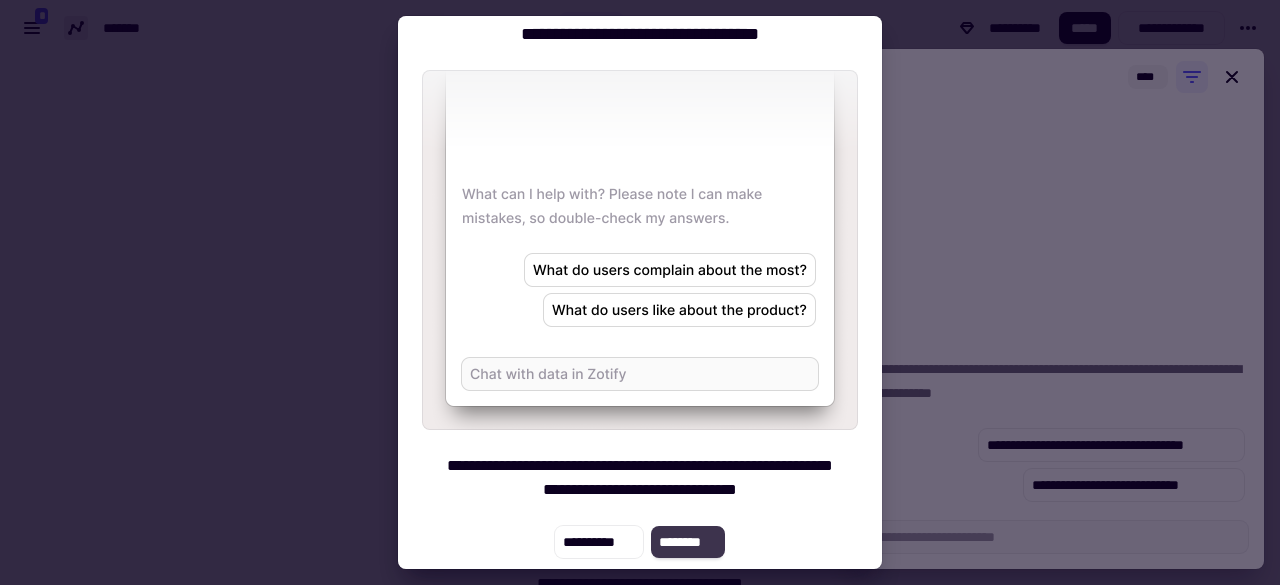 click on "********" 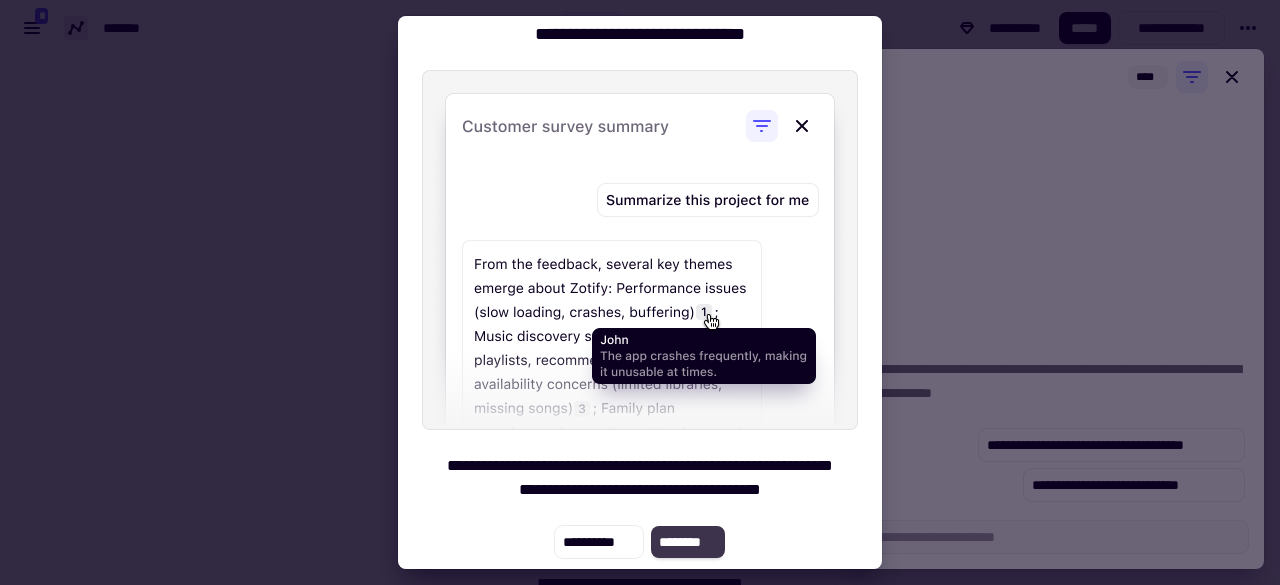 click on "********" 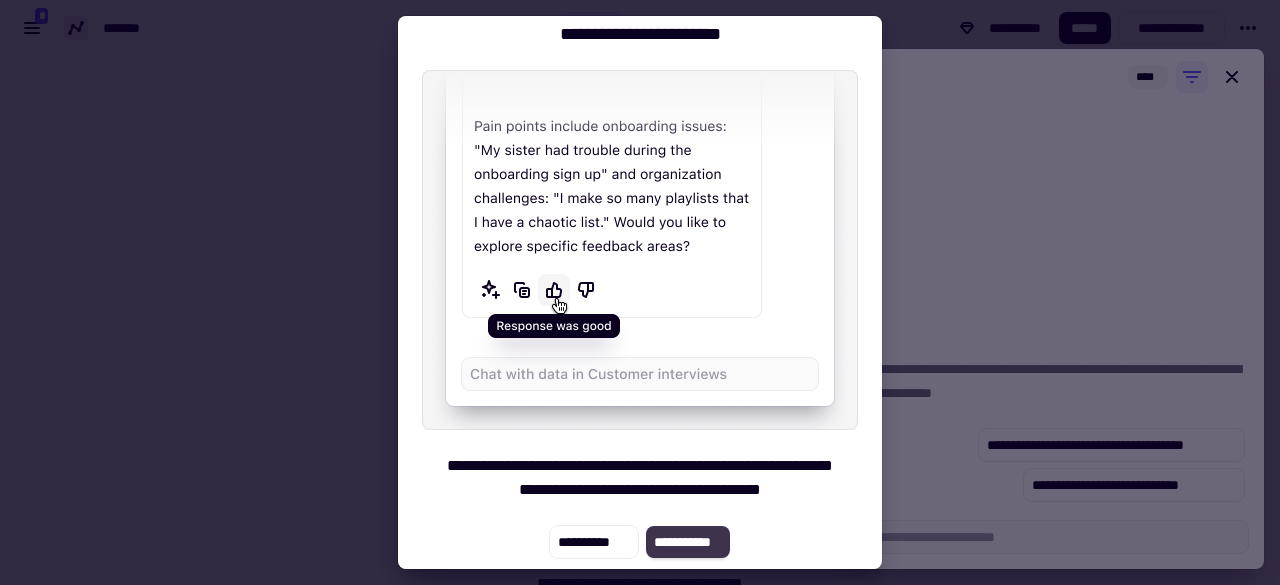 click on "**********" 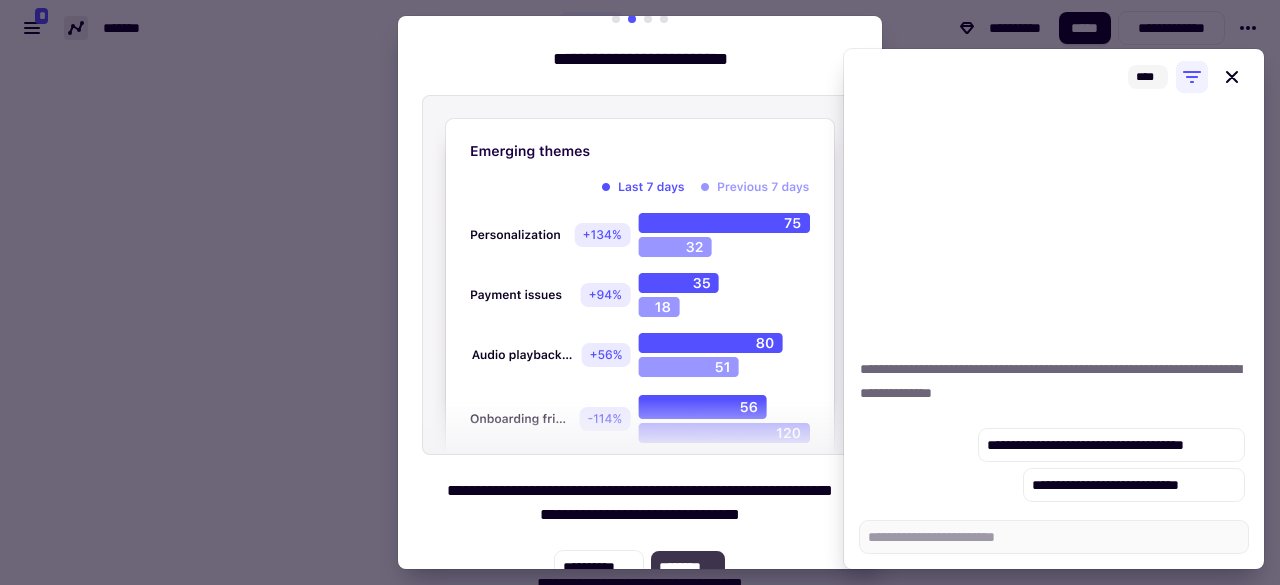 click on "********" 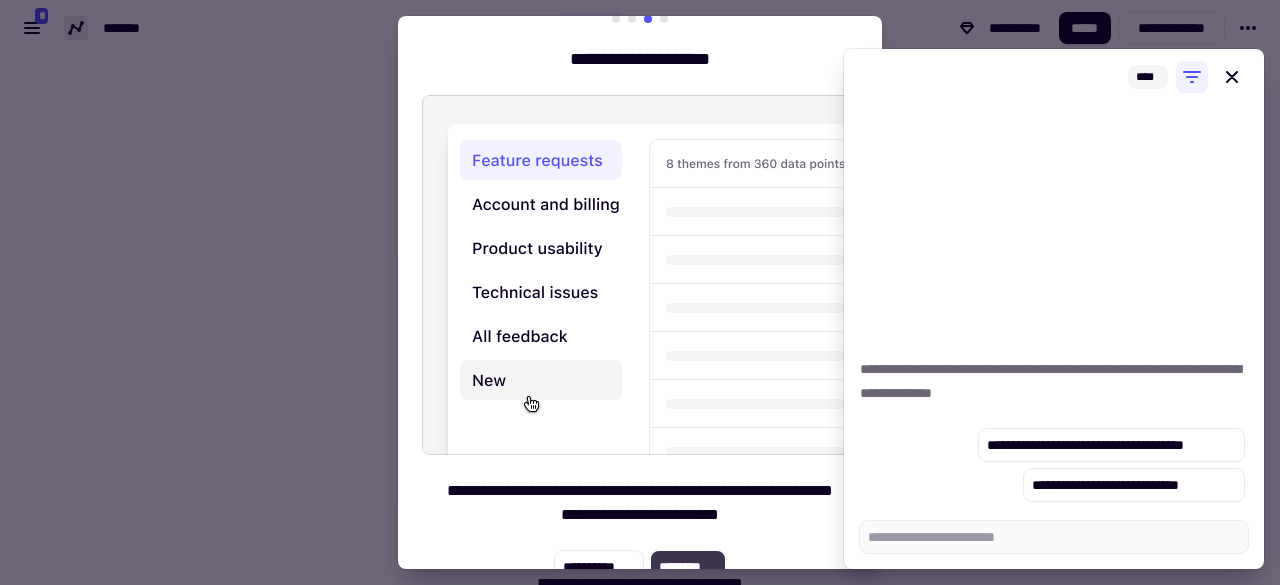 click on "********" 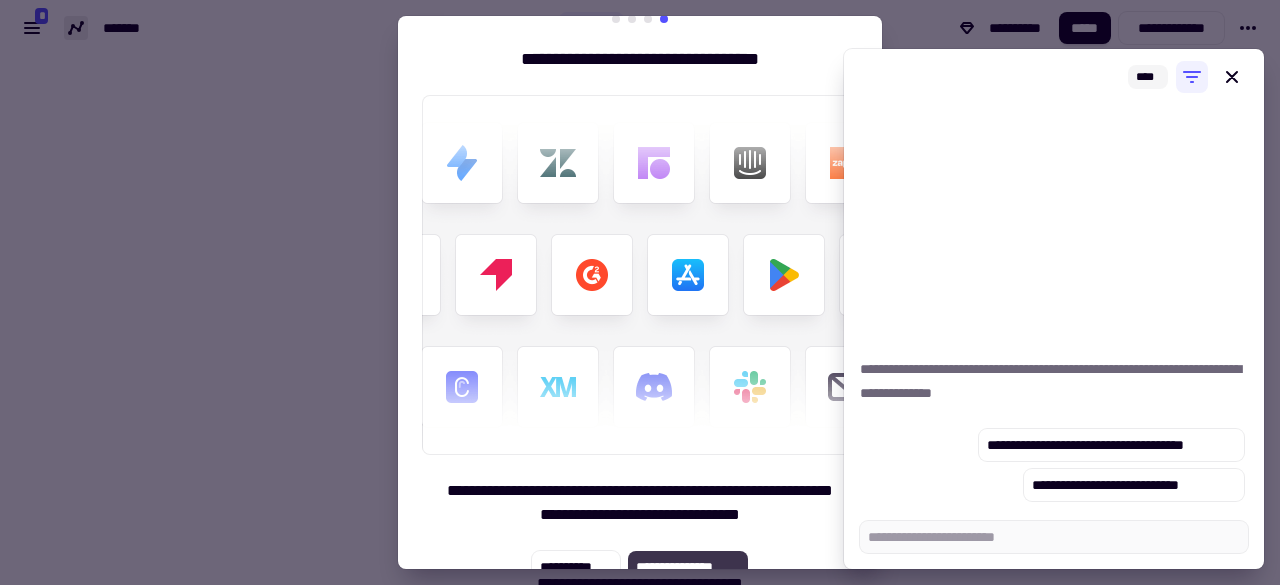 click on "**********" 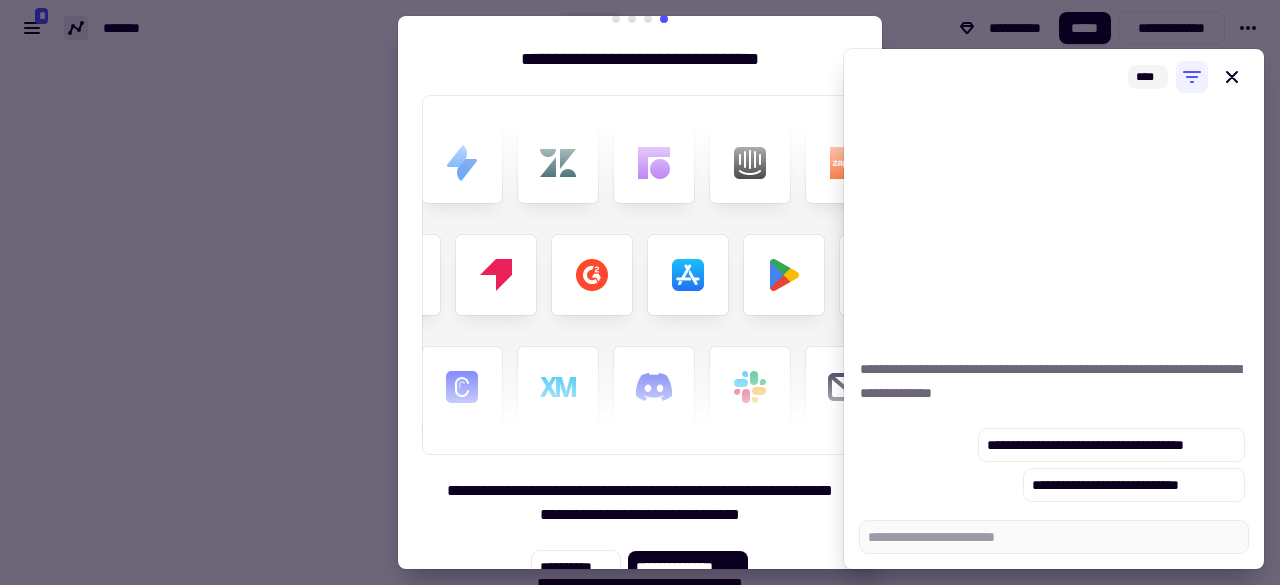 click on "**********" at bounding box center (640, 572) 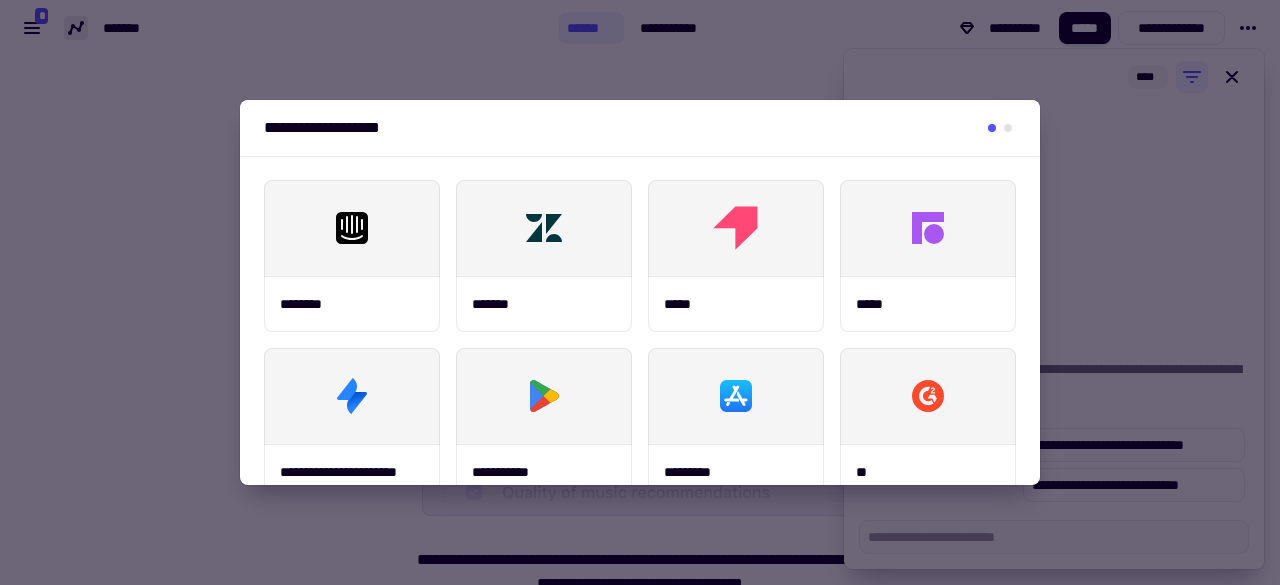 click at bounding box center (640, 292) 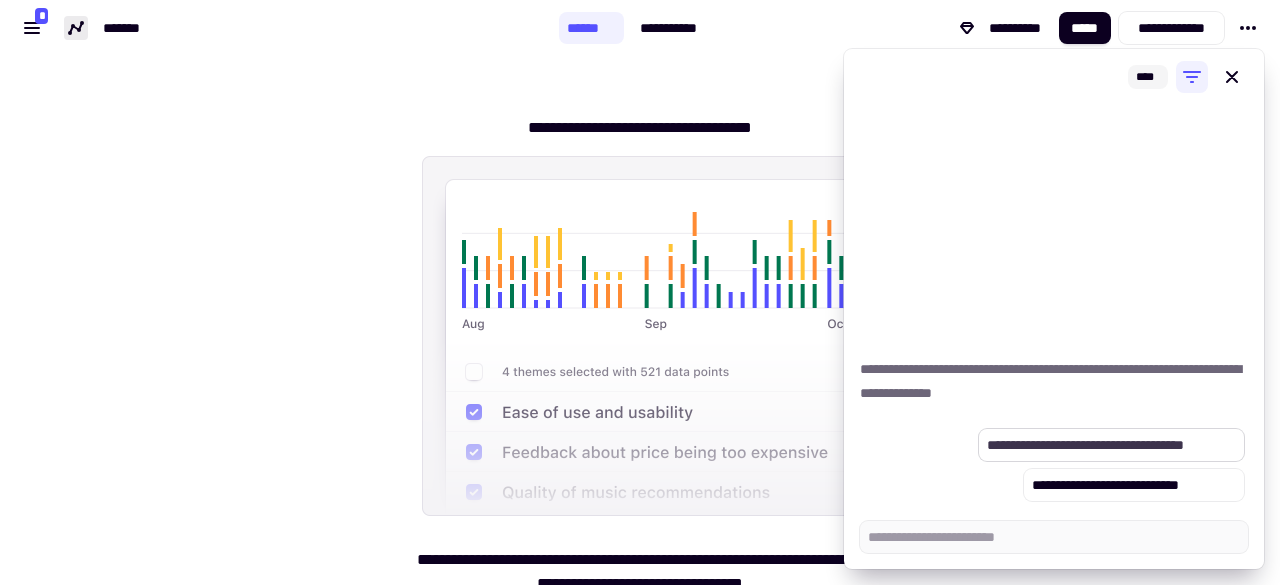 click on "**********" at bounding box center (1111, 445) 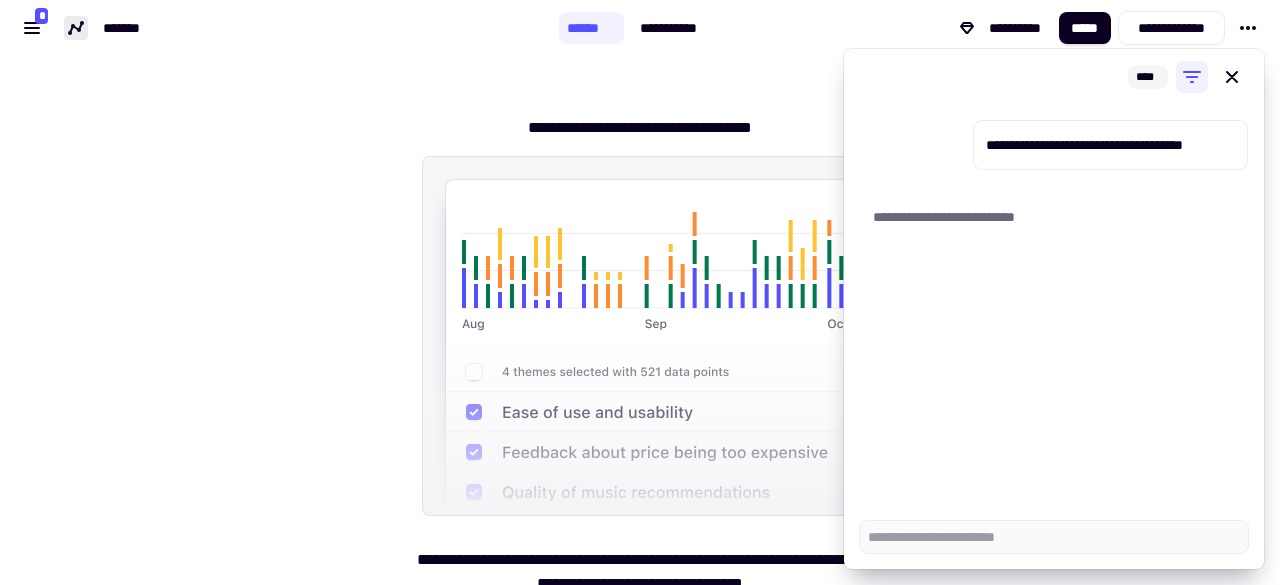scroll, scrollTop: 108, scrollLeft: 0, axis: vertical 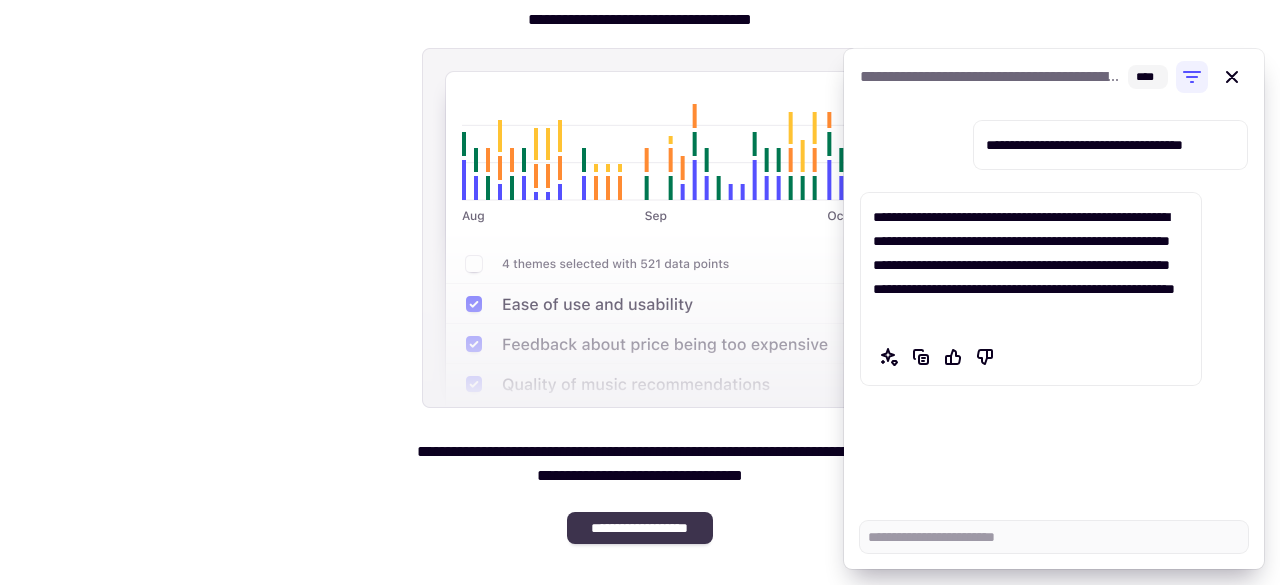 click on "**********" 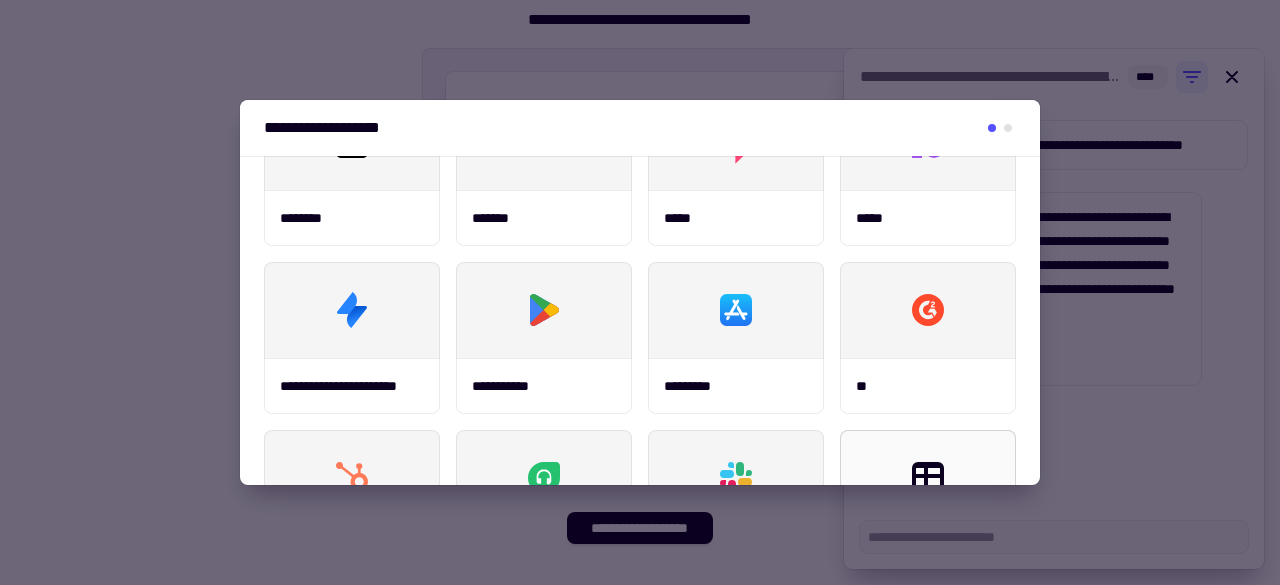 scroll, scrollTop: 0, scrollLeft: 0, axis: both 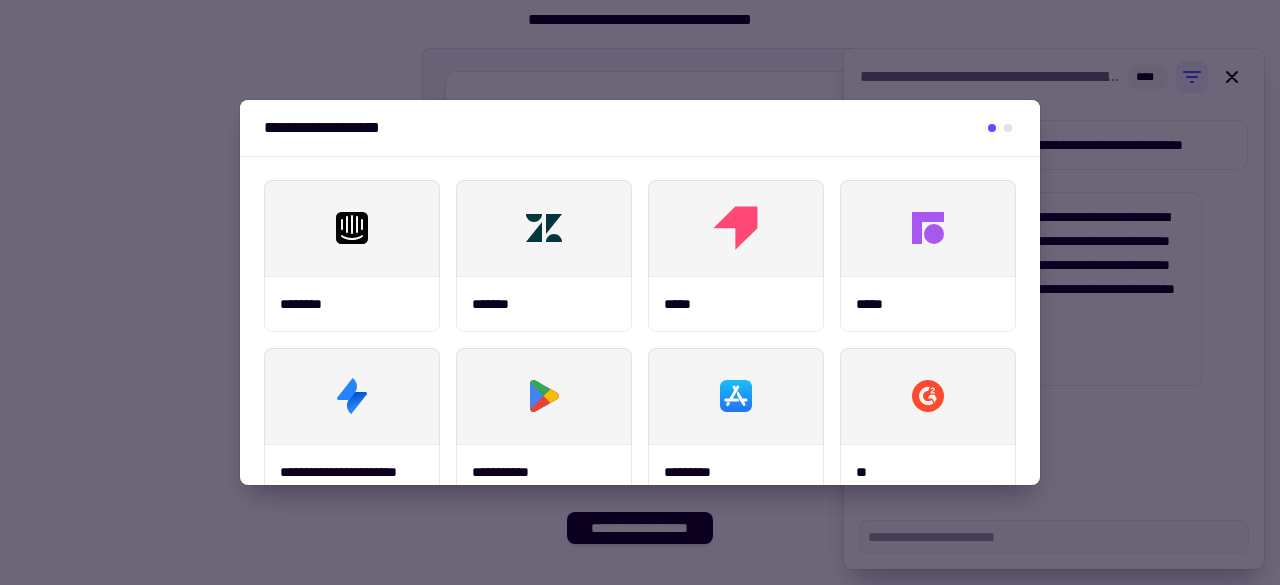 click at bounding box center [640, 292] 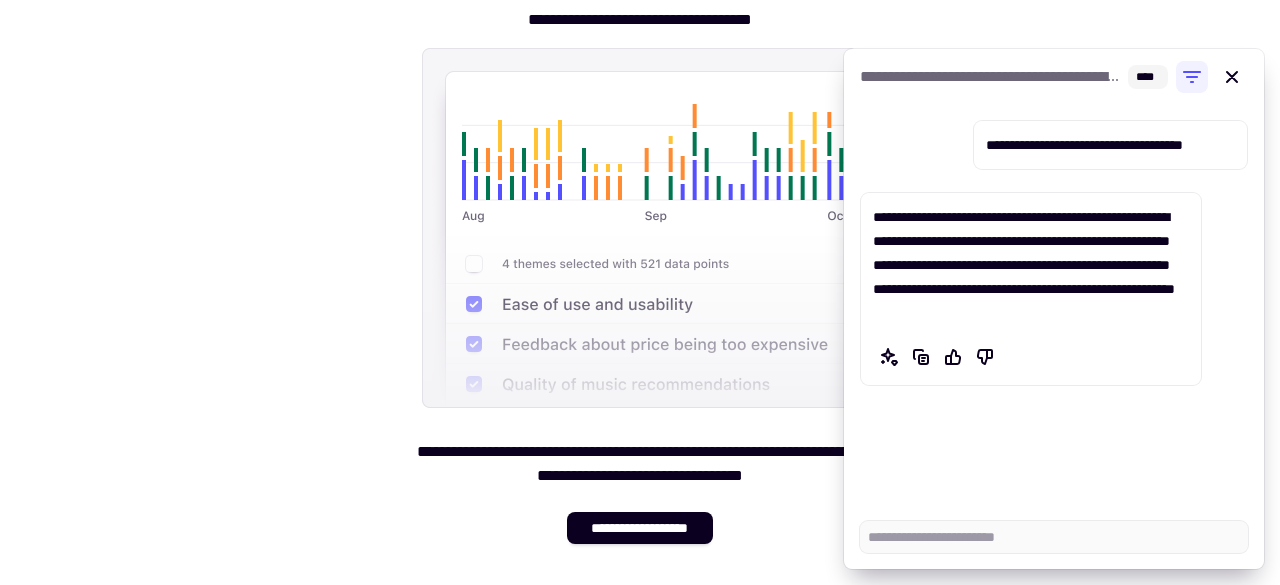 scroll, scrollTop: 0, scrollLeft: 0, axis: both 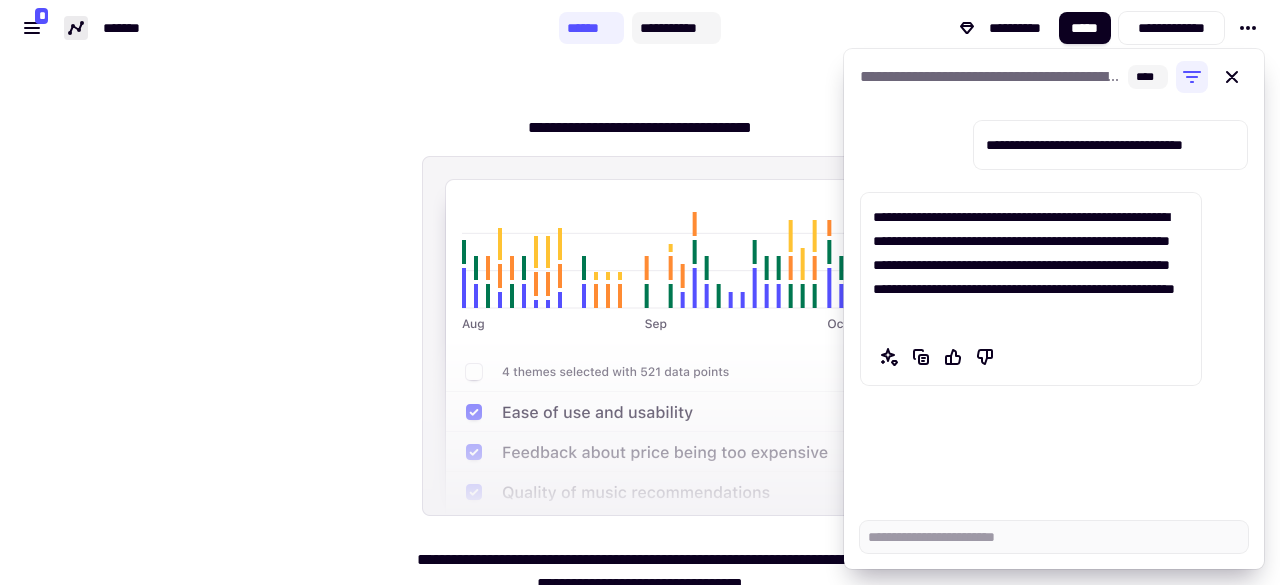 click on "**********" 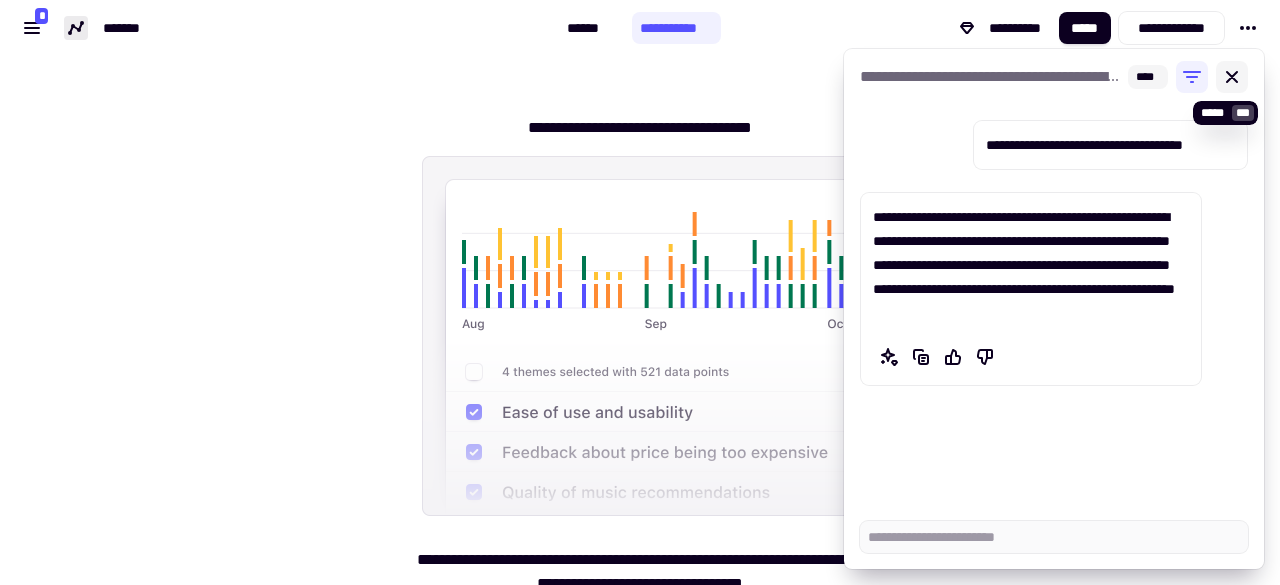 click 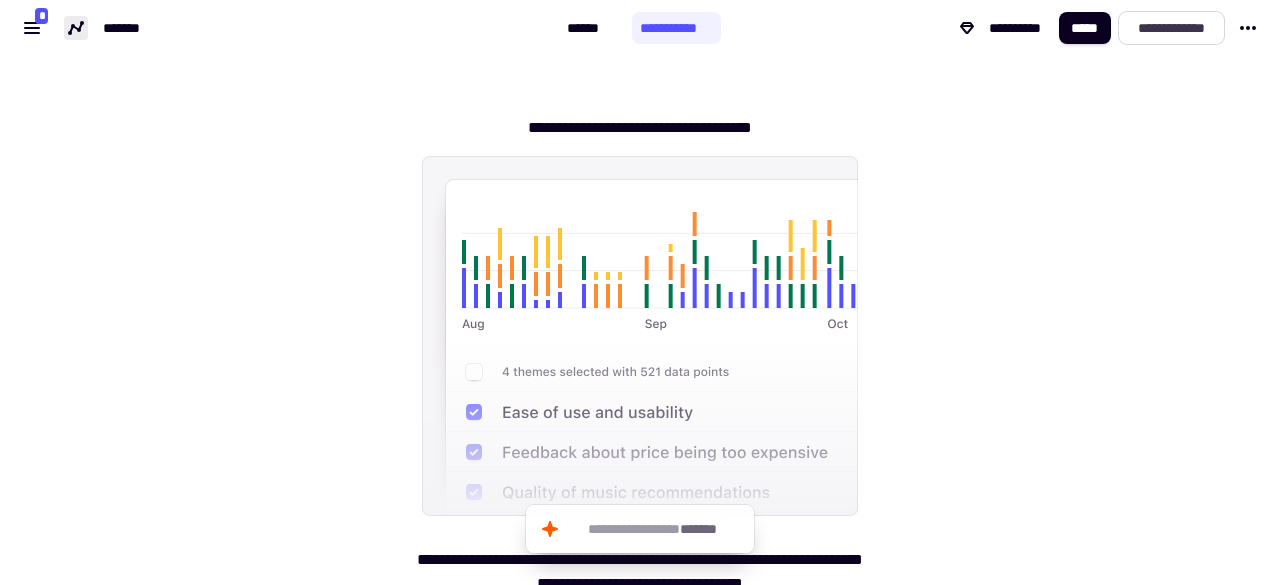 click on "**********" 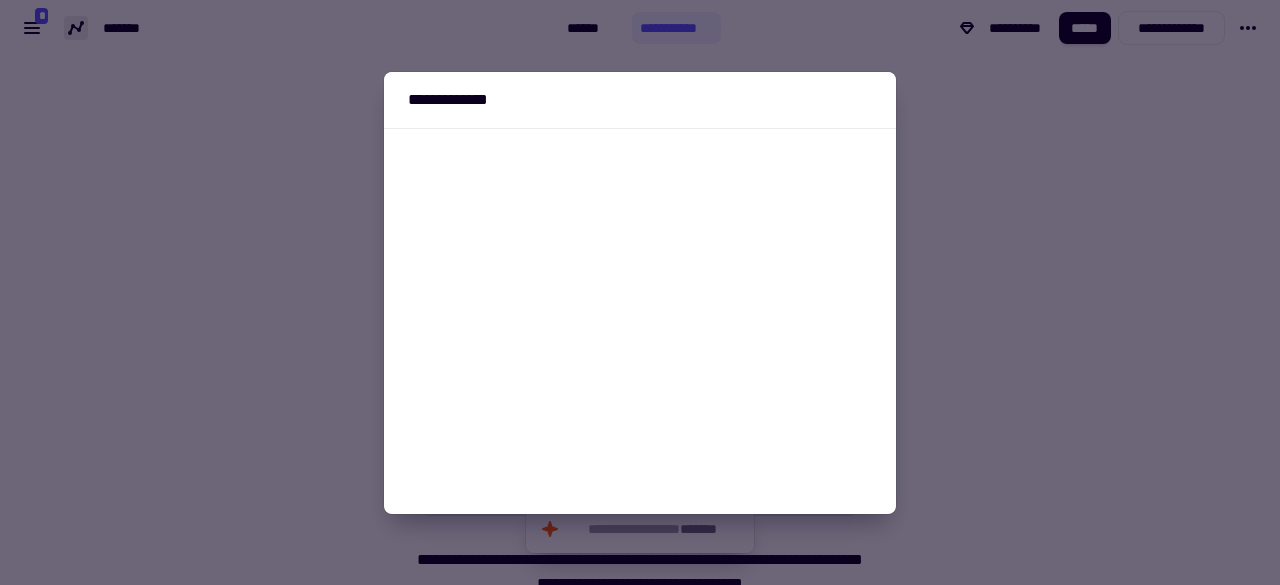 click at bounding box center (640, 292) 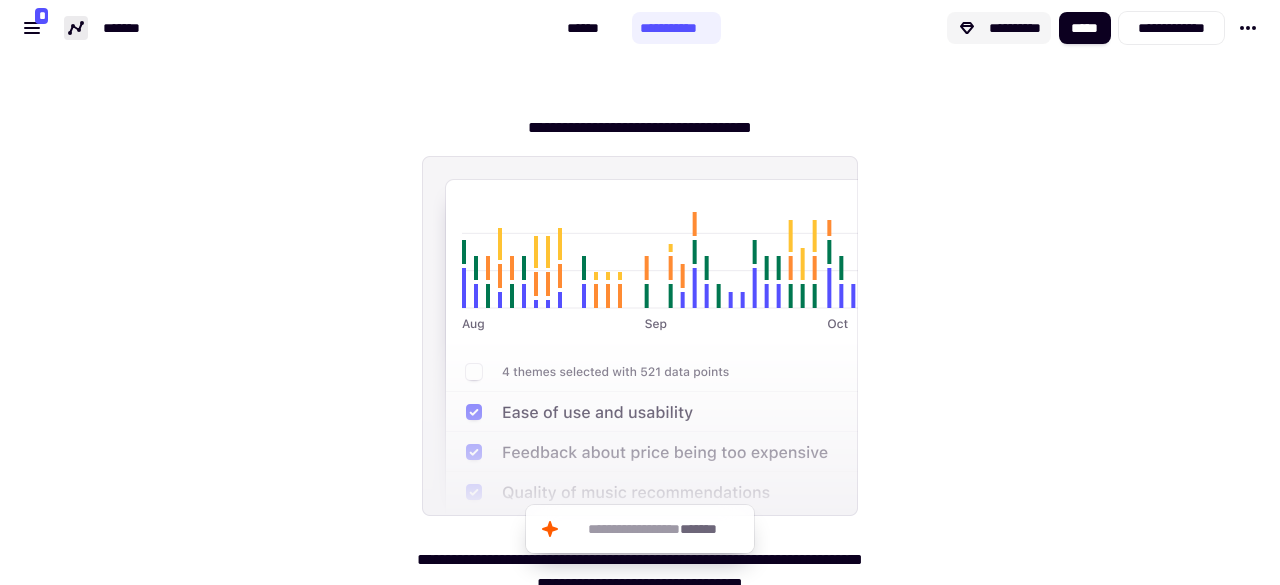 click on "**********" 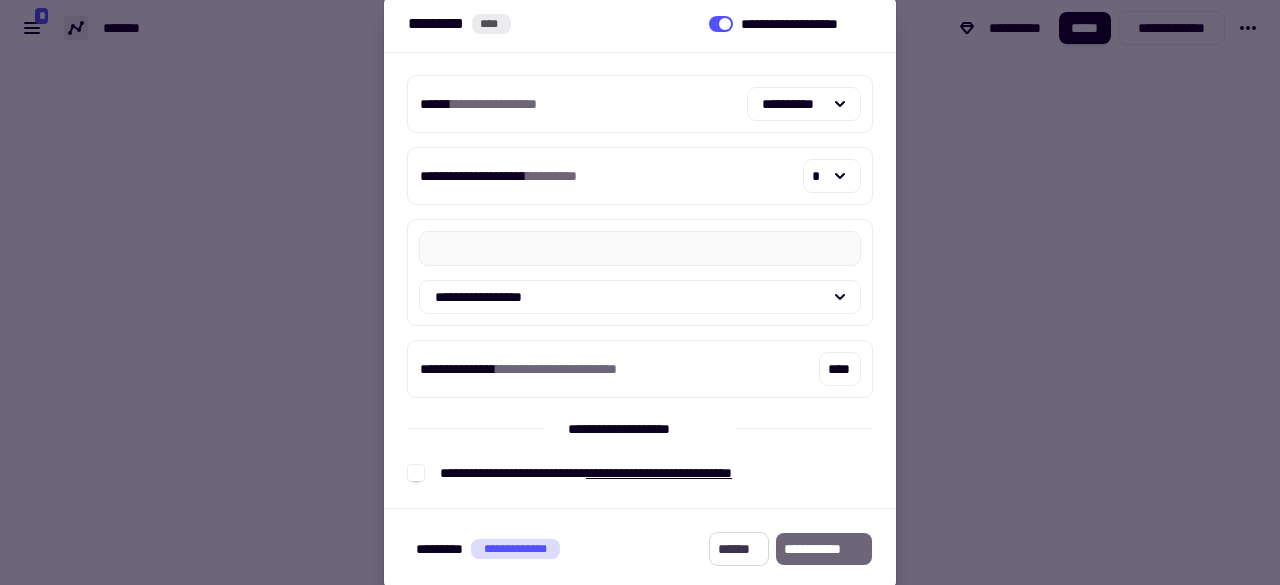 click on "******" at bounding box center (739, 549) 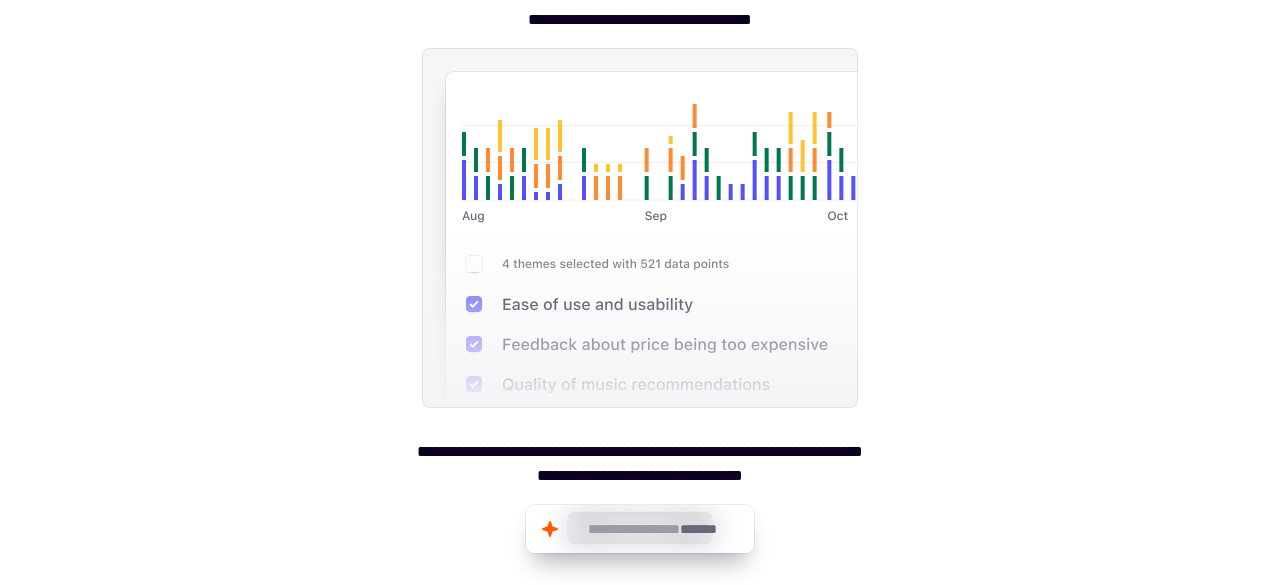 scroll, scrollTop: 0, scrollLeft: 0, axis: both 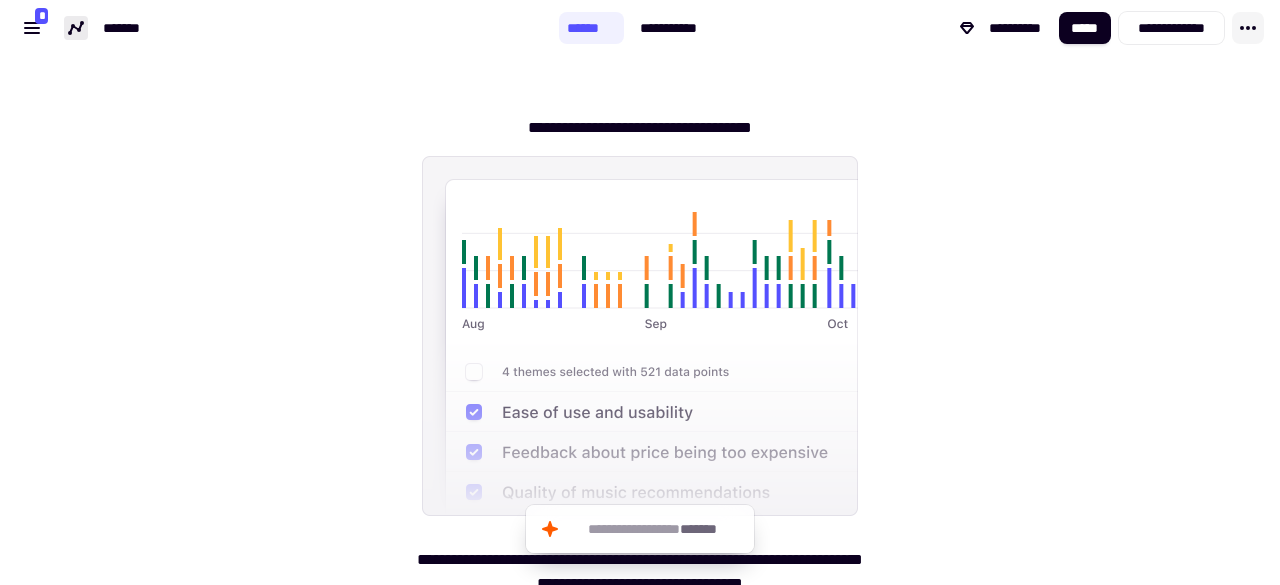 click 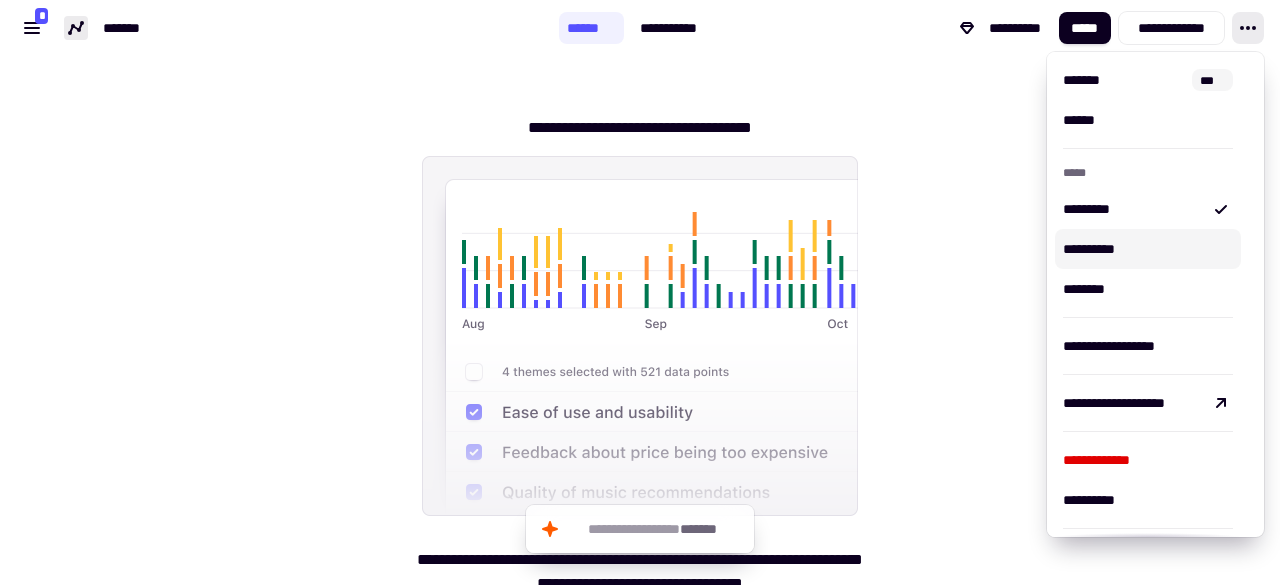 scroll, scrollTop: 242, scrollLeft: 0, axis: vertical 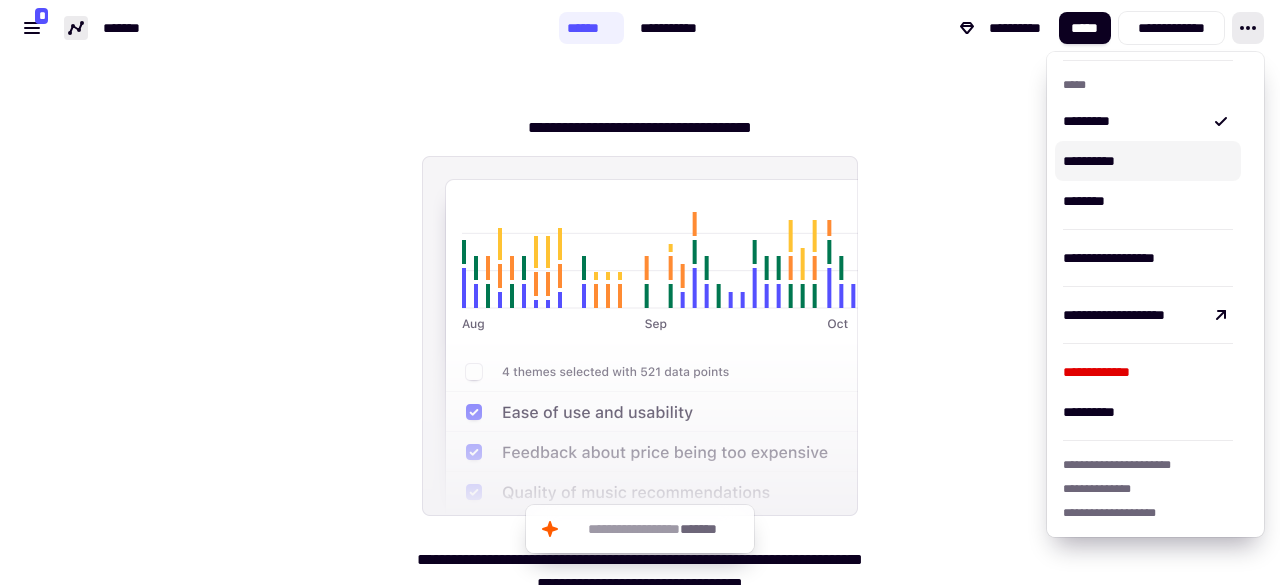 click on "**********" at bounding box center [1144, 161] 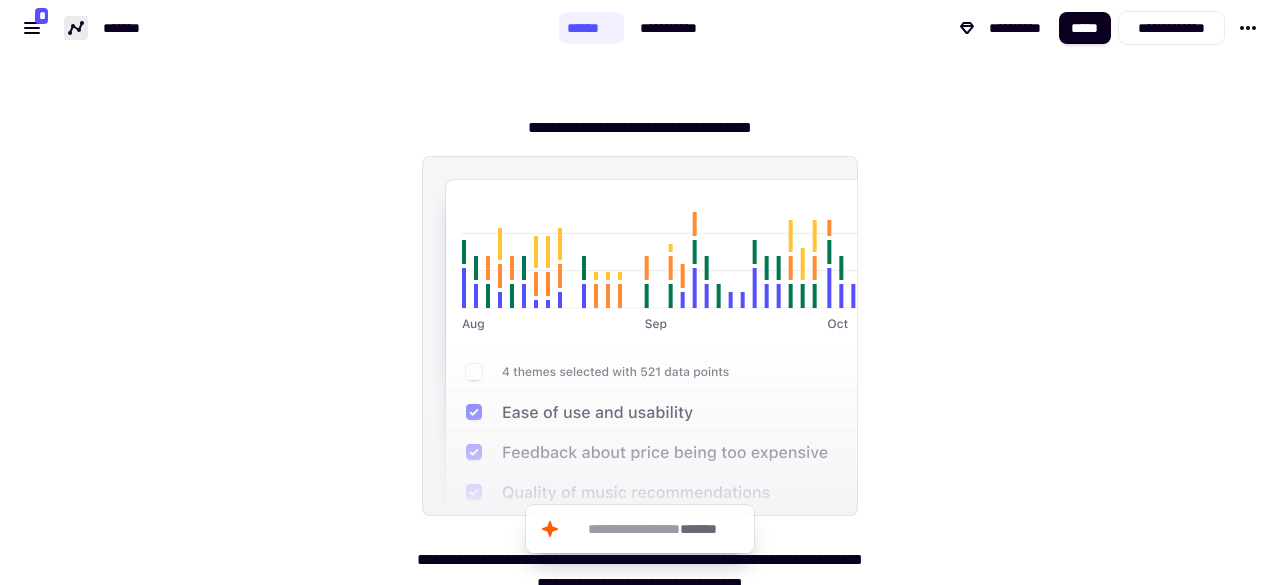 scroll, scrollTop: 108, scrollLeft: 0, axis: vertical 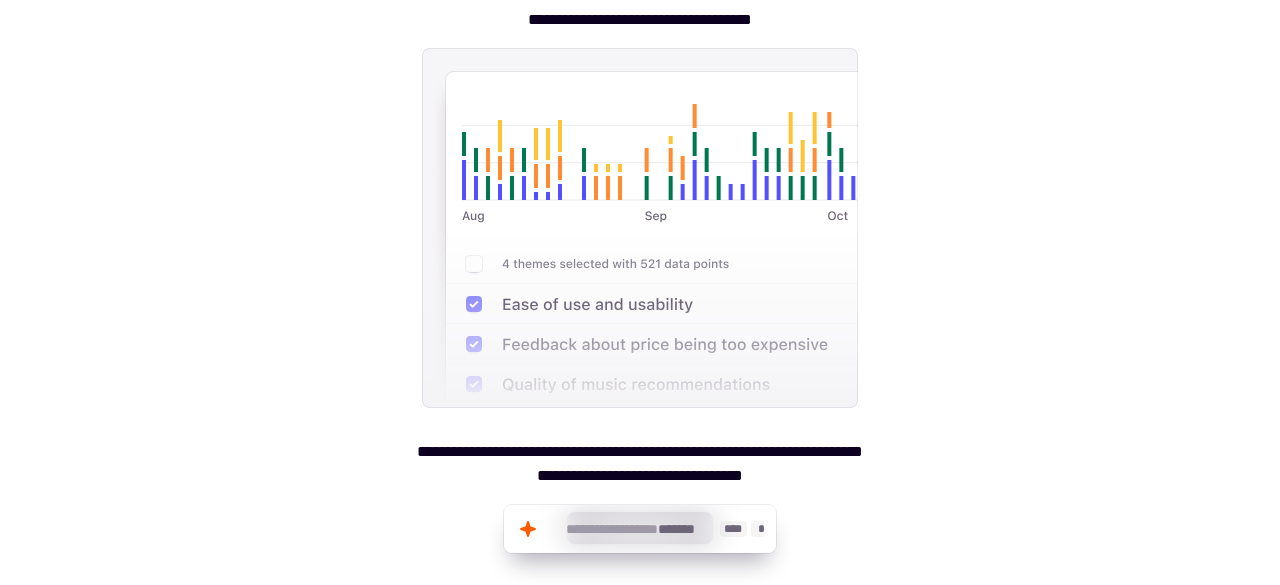 click on "**********" 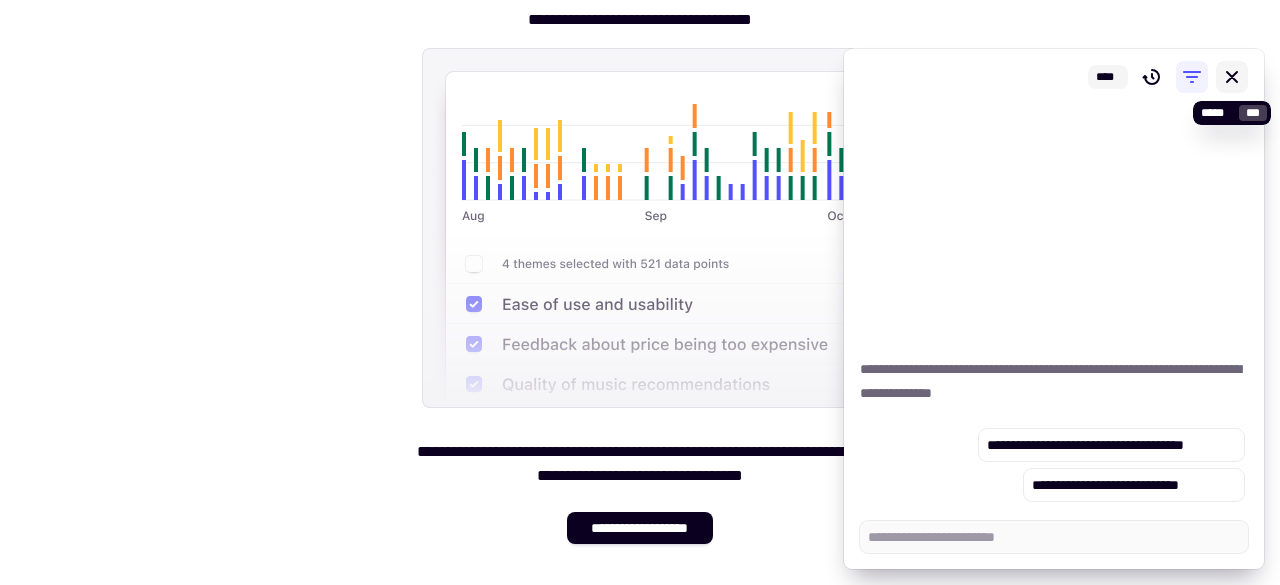 type on "*" 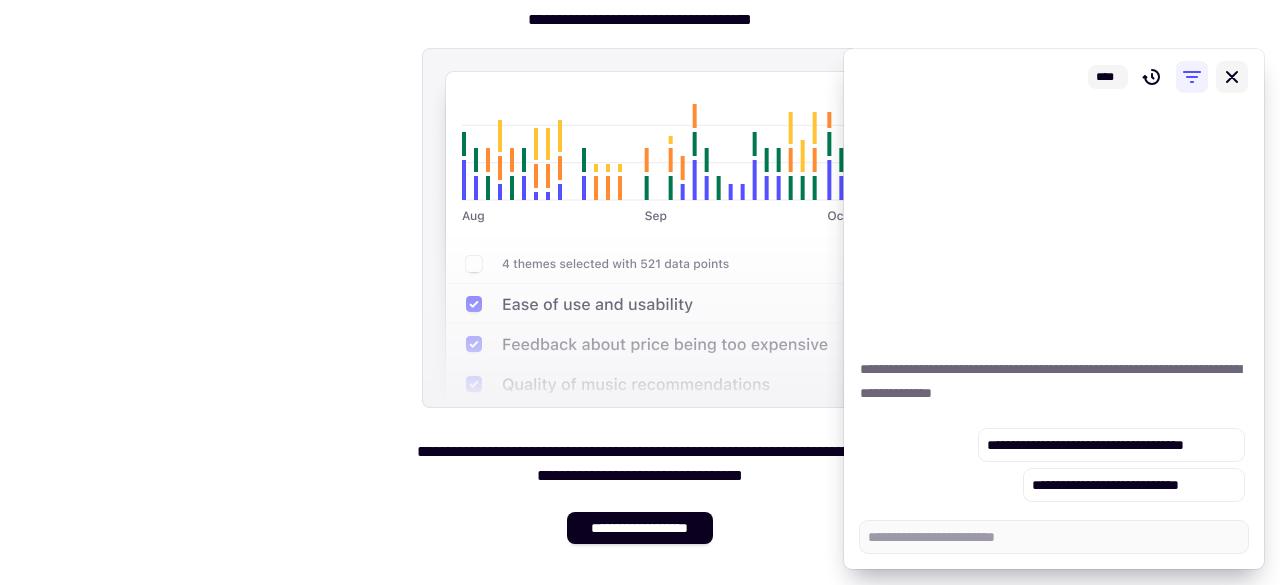 click 